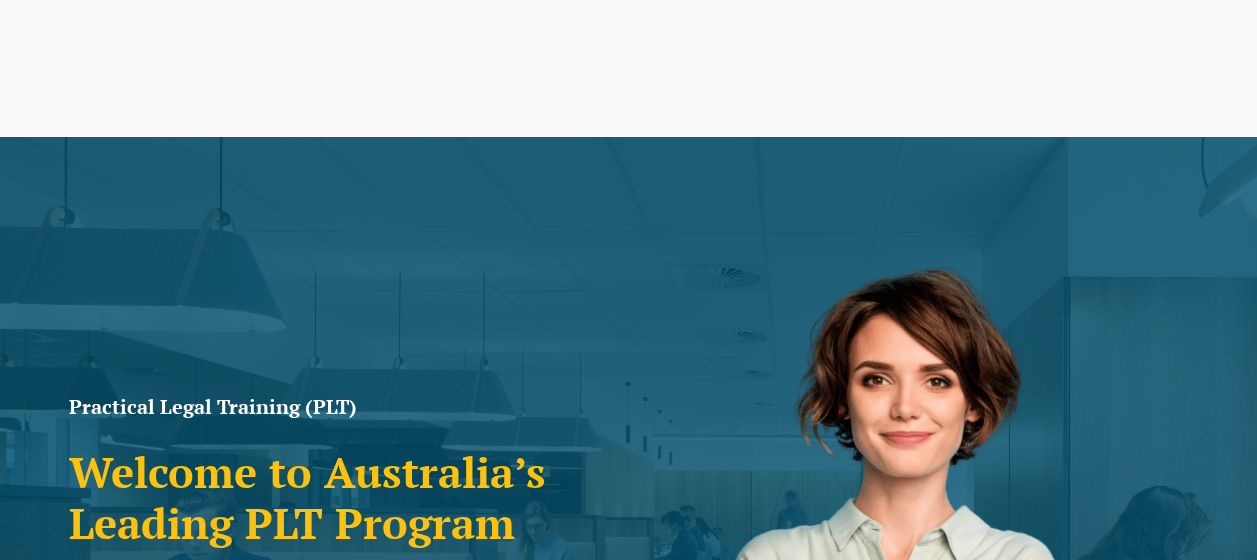 scroll, scrollTop: 400, scrollLeft: 0, axis: vertical 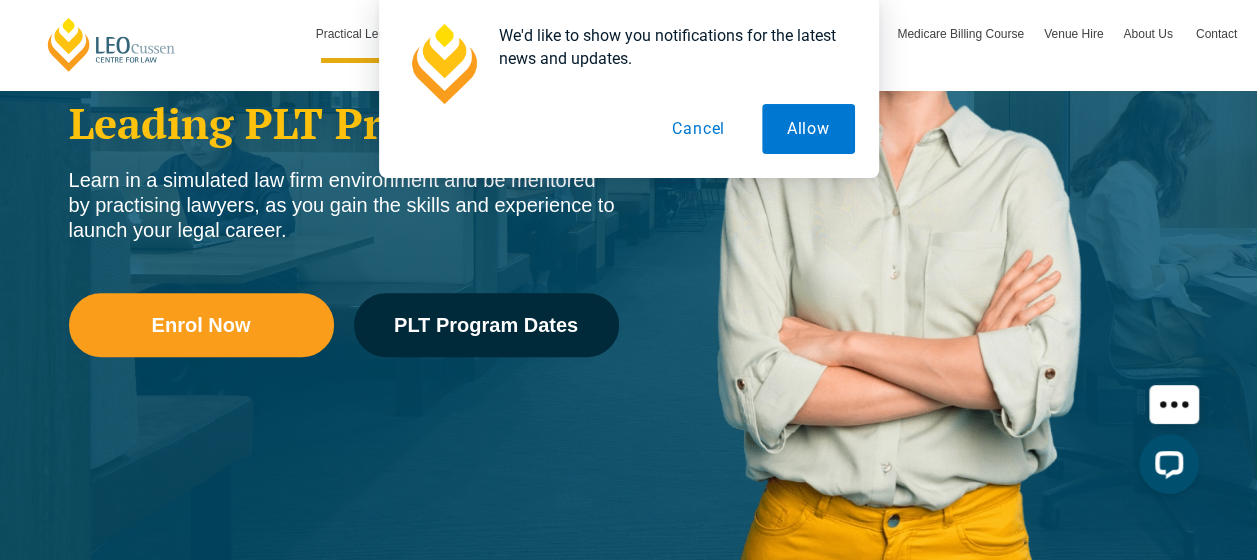 click on "Cancel" at bounding box center [698, 129] 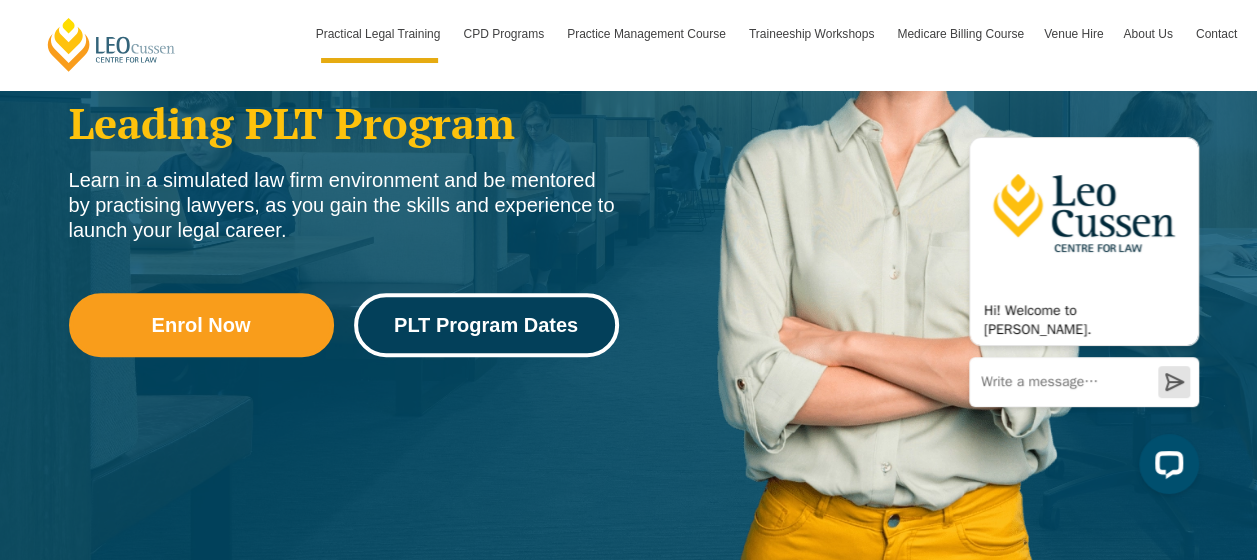 click on "PLT Program Dates" at bounding box center (486, 325) 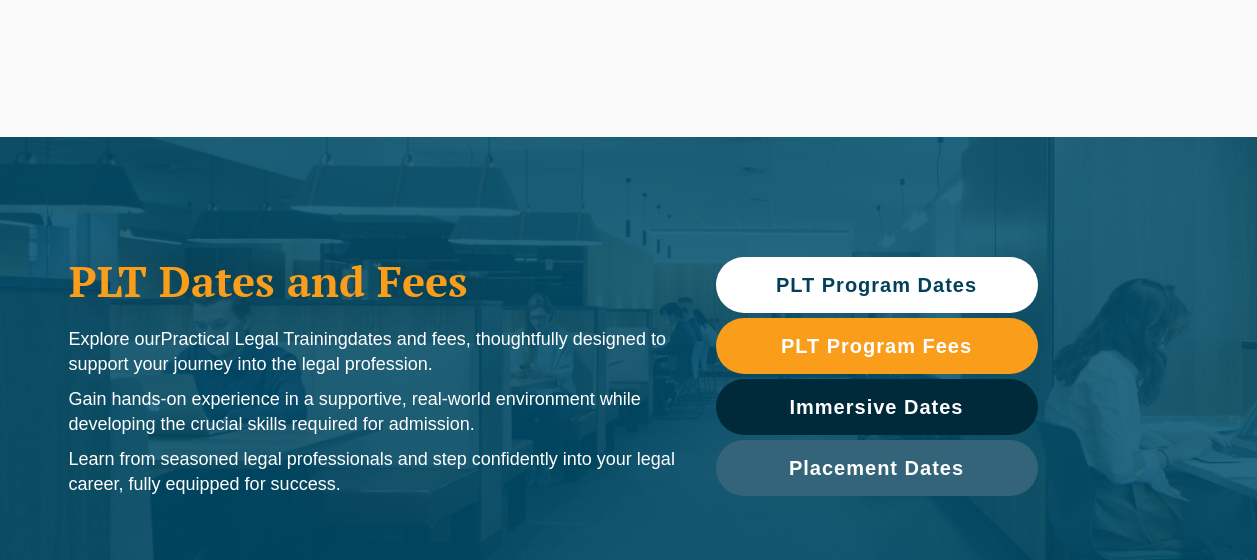 scroll, scrollTop: 0, scrollLeft: 0, axis: both 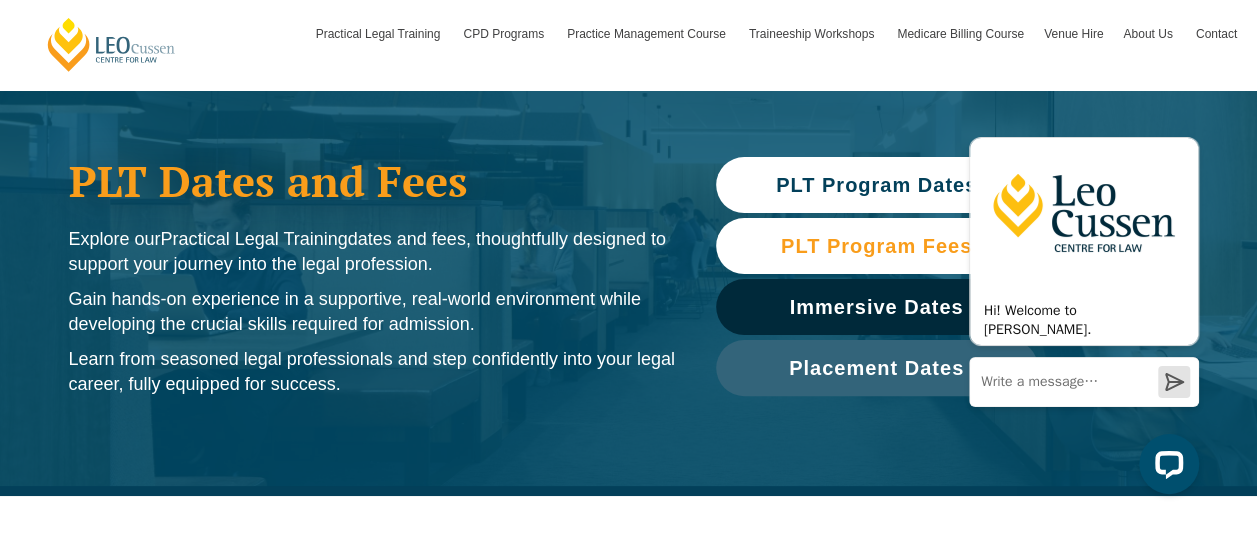 click on "PLT Program Fees" at bounding box center (876, 246) 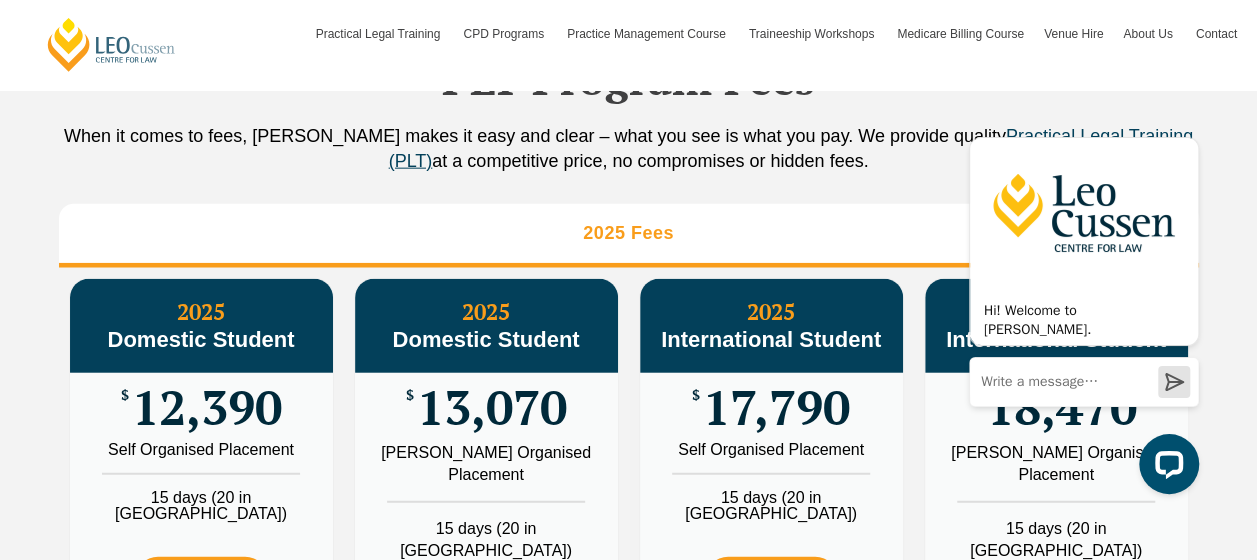 scroll, scrollTop: 2301, scrollLeft: 0, axis: vertical 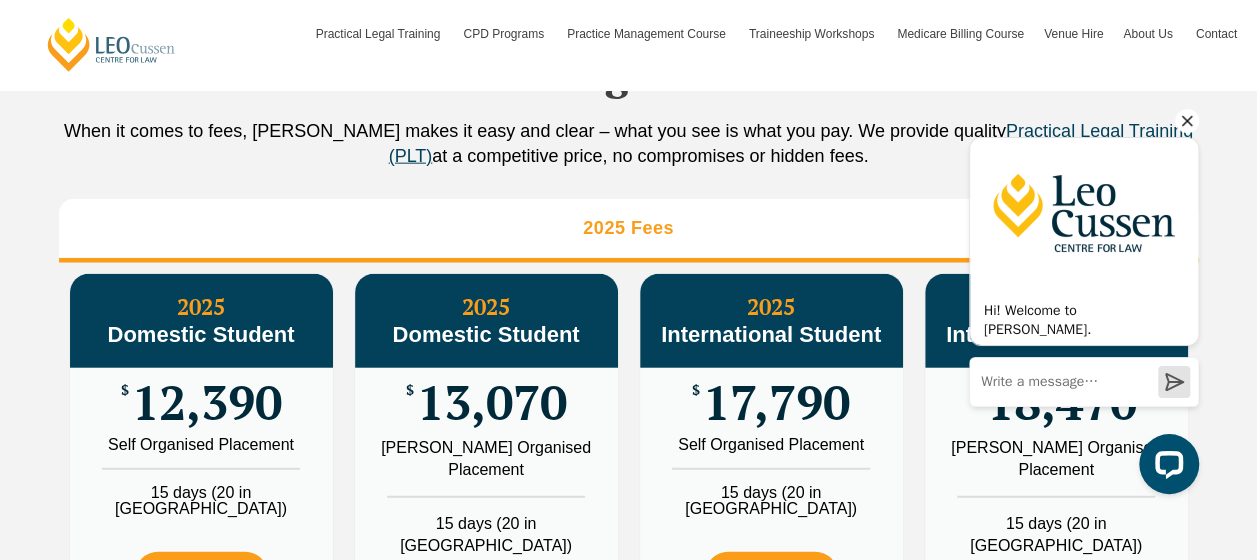 click 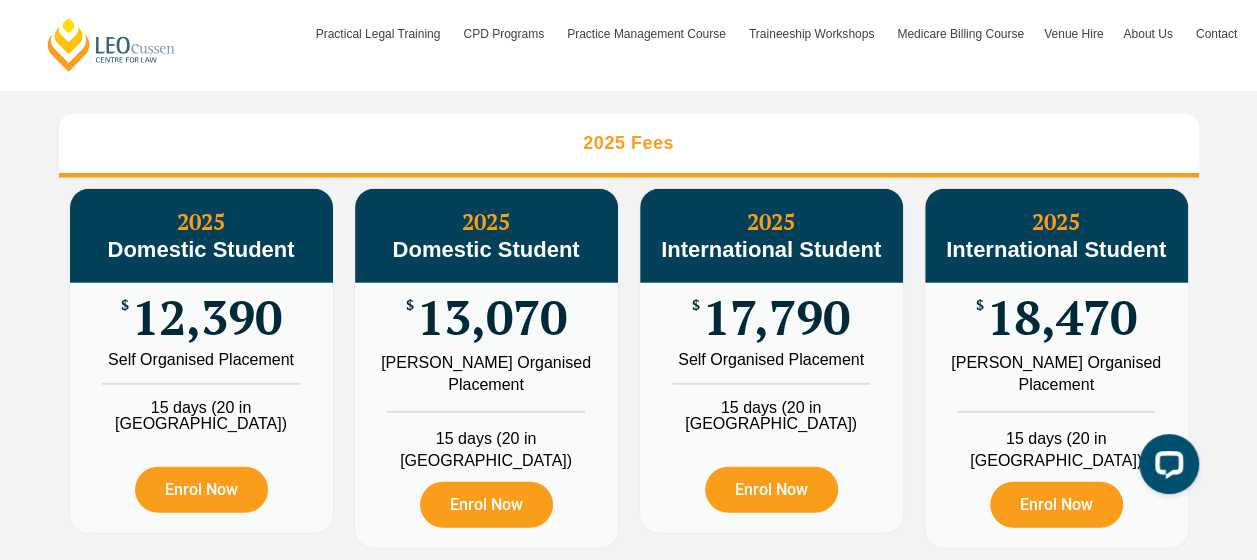 scroll, scrollTop: 2401, scrollLeft: 0, axis: vertical 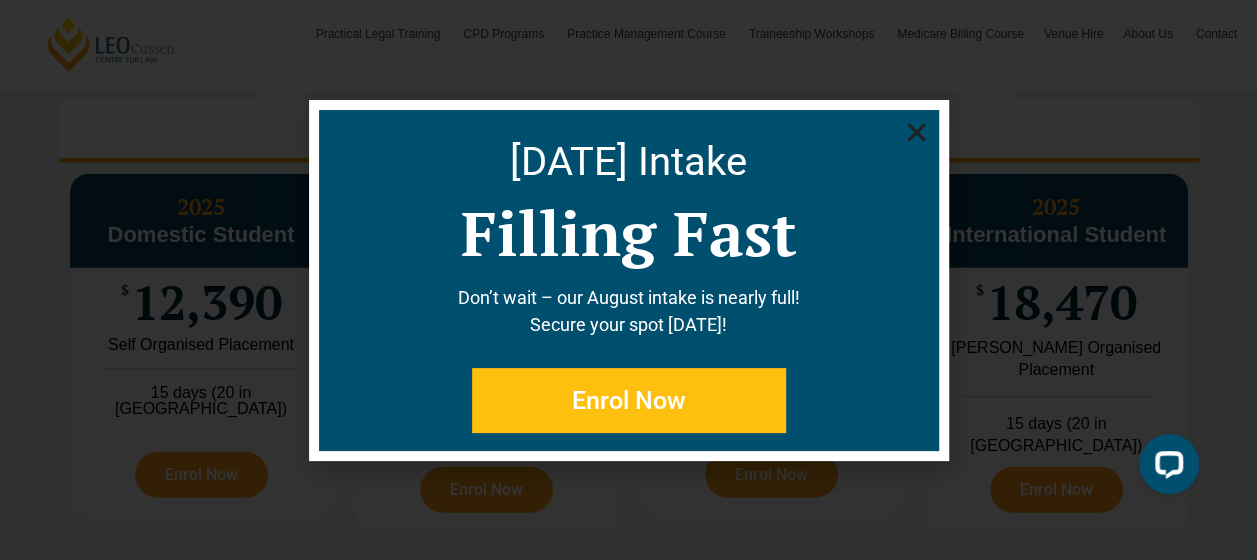 click 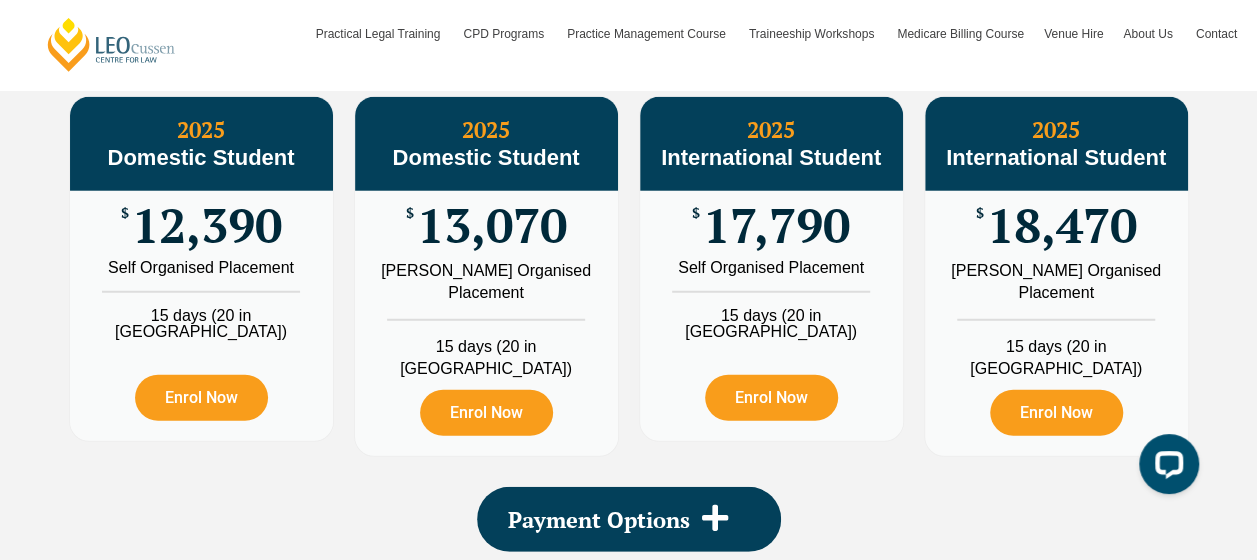 scroll, scrollTop: 2468, scrollLeft: 0, axis: vertical 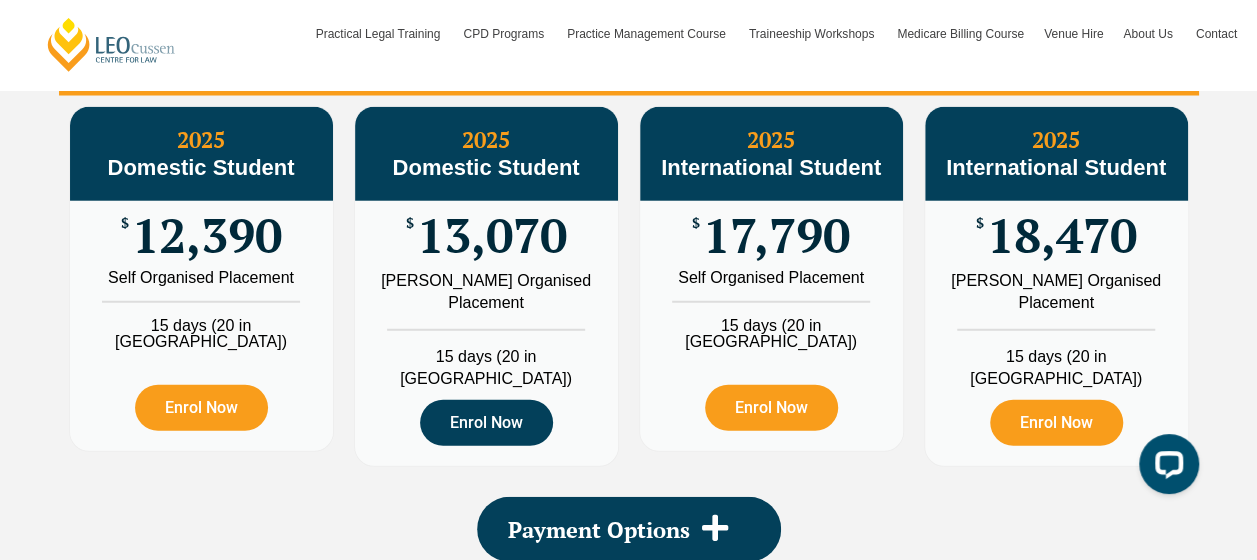 click on "Enrol Now" at bounding box center (486, 423) 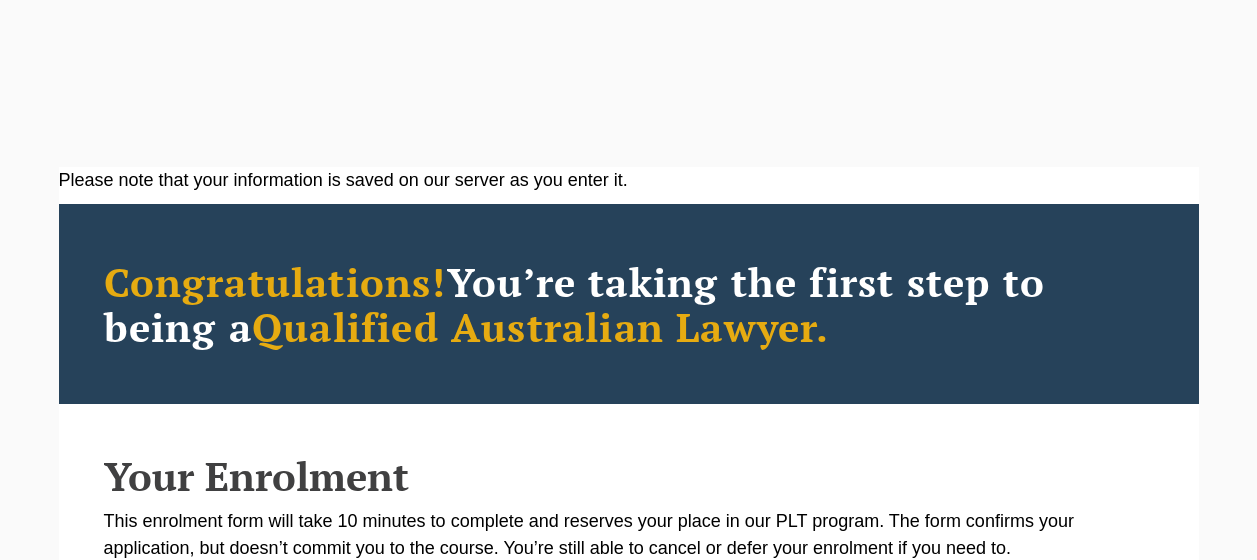 scroll, scrollTop: 0, scrollLeft: 0, axis: both 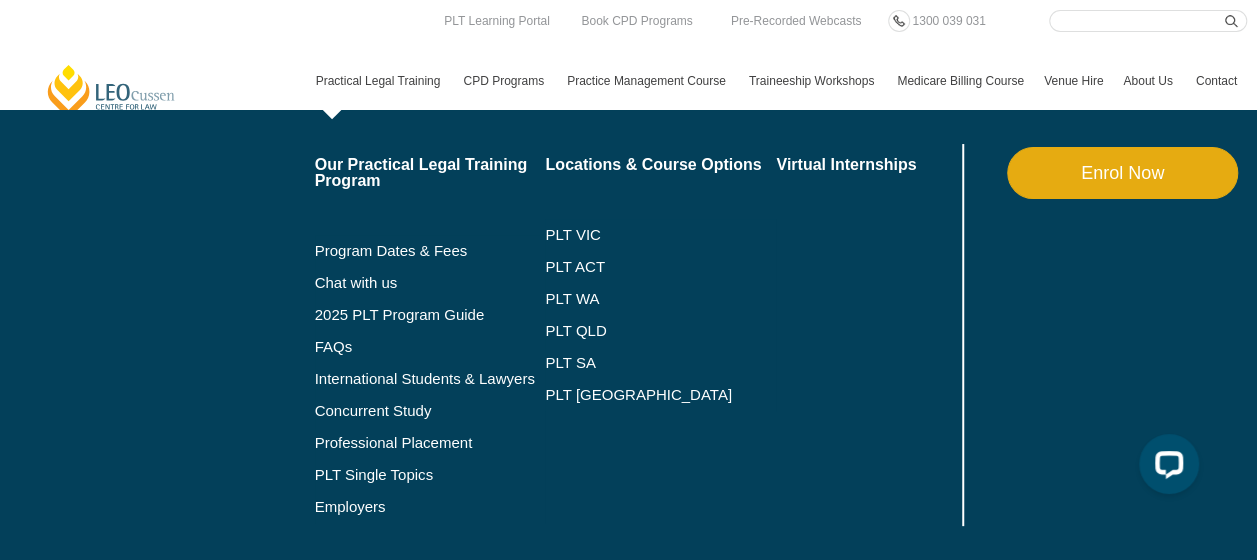 click on "Practical Legal Training" at bounding box center (380, 81) 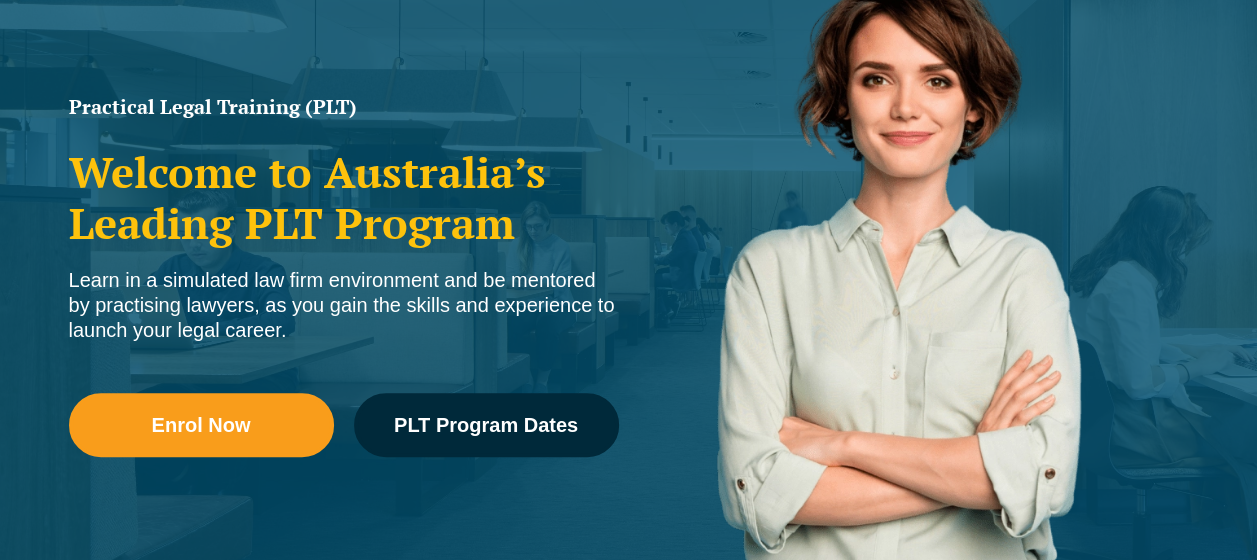 scroll, scrollTop: 300, scrollLeft: 0, axis: vertical 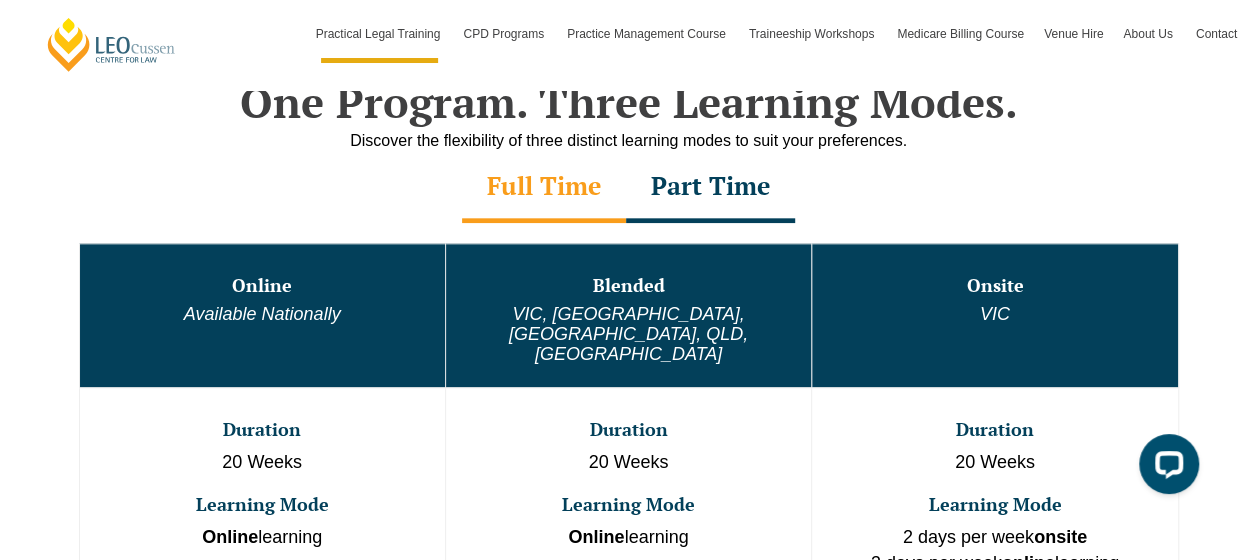 click on "Part Time" at bounding box center [710, 188] 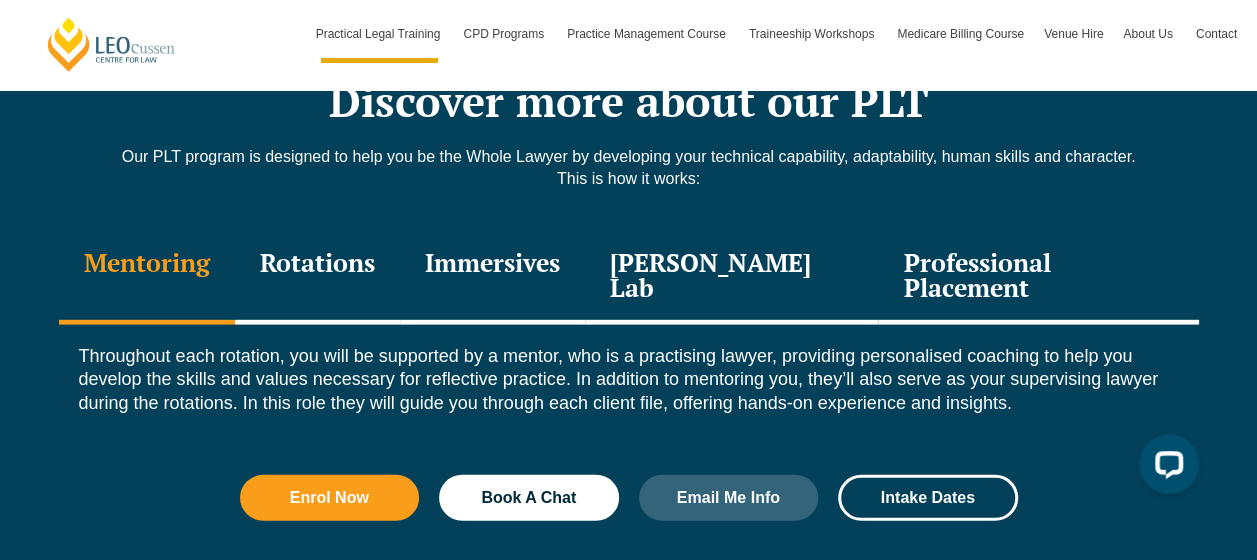 scroll, scrollTop: 2733, scrollLeft: 0, axis: vertical 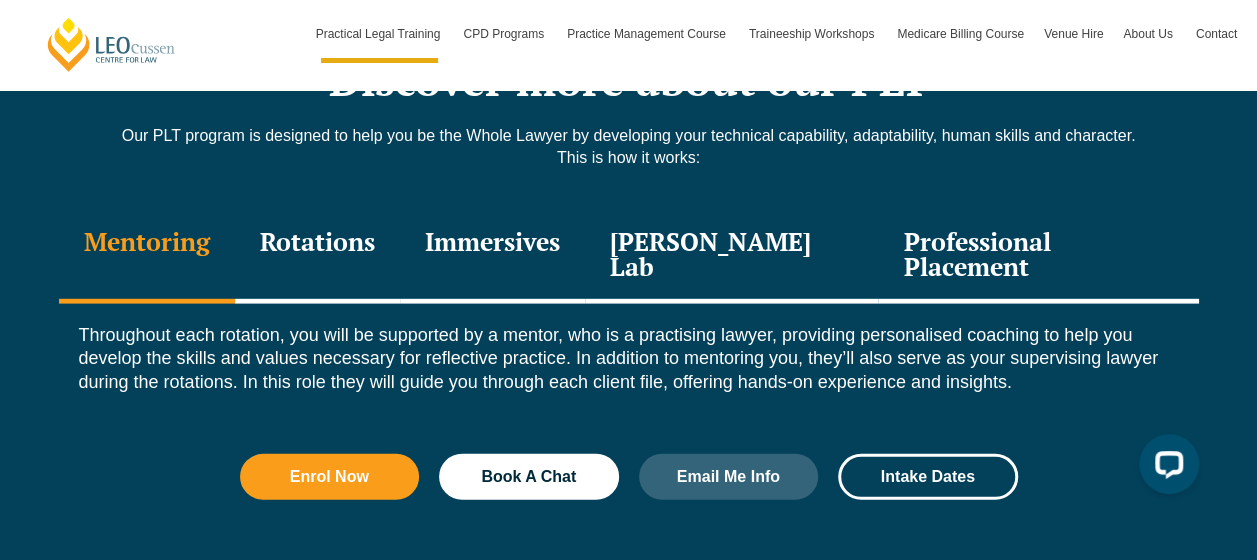 click on "Rotations" at bounding box center (317, 256) 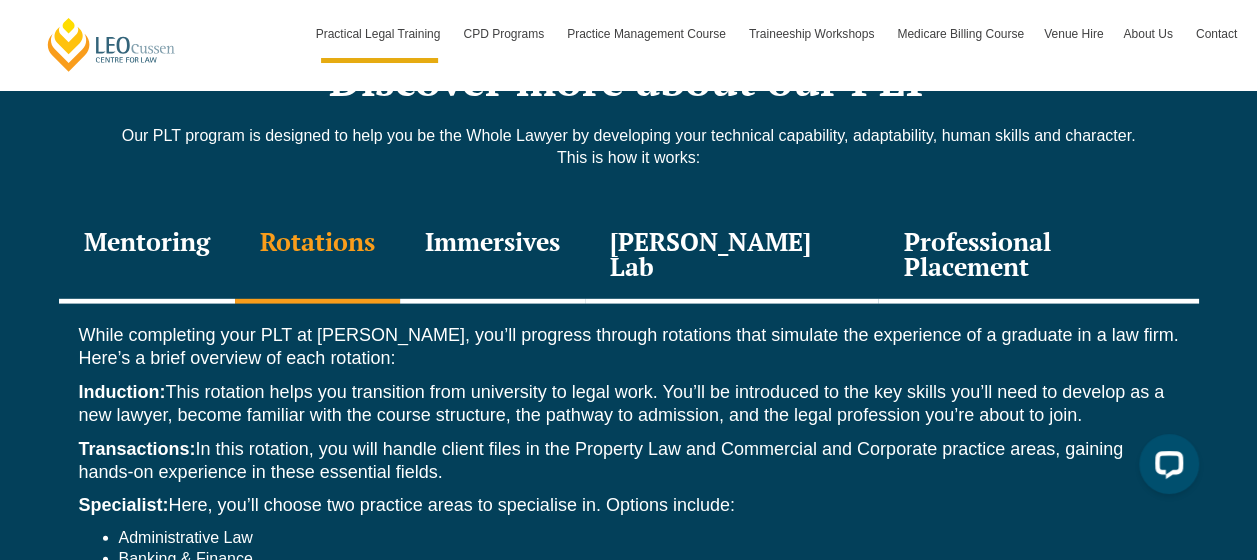 click on "Immersives" at bounding box center [492, 256] 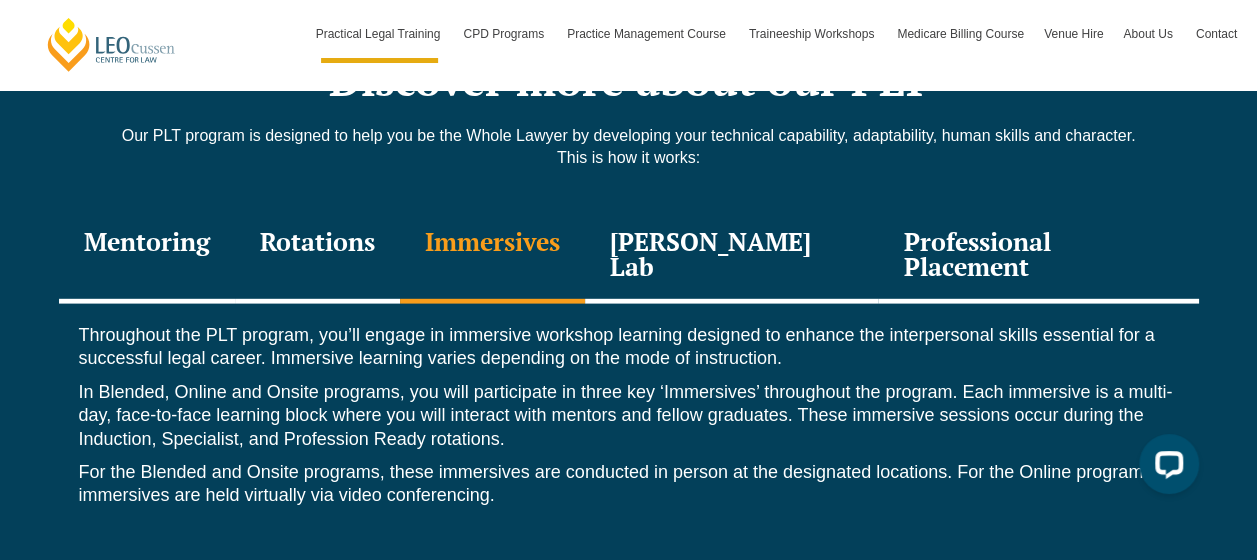 click on "Leo Justice Lab" at bounding box center (732, 256) 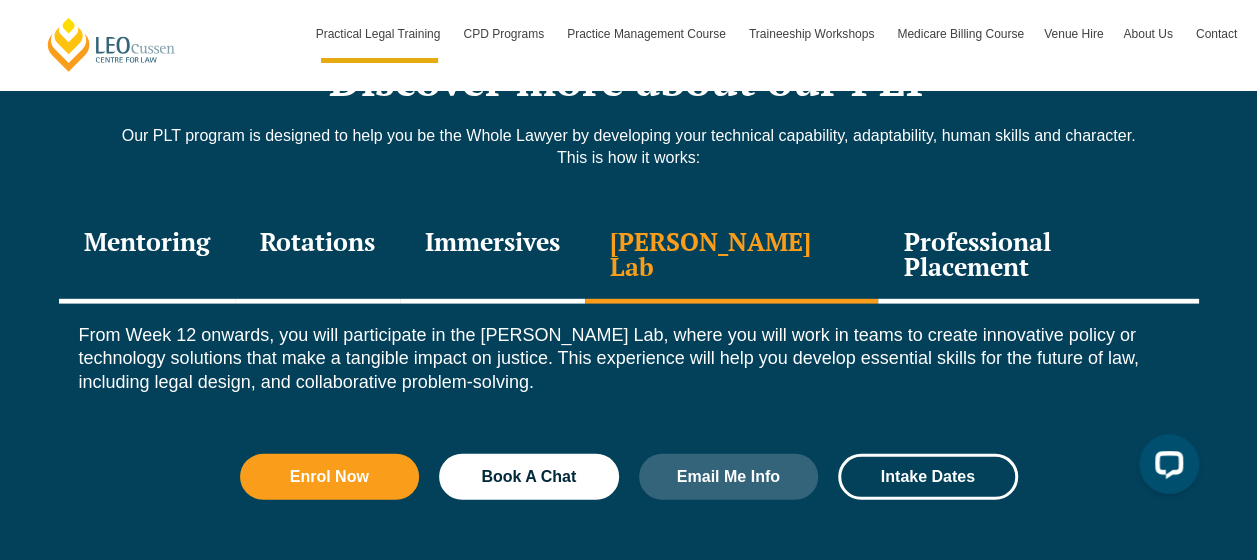 click on "Professional Placement" at bounding box center [1038, 256] 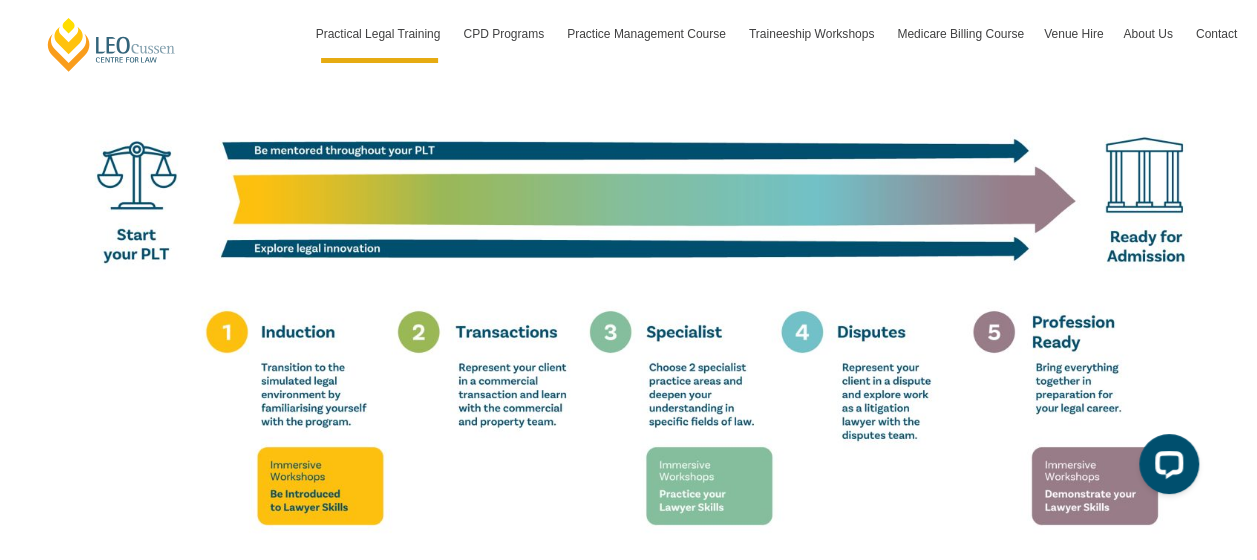 scroll, scrollTop: 3733, scrollLeft: 0, axis: vertical 